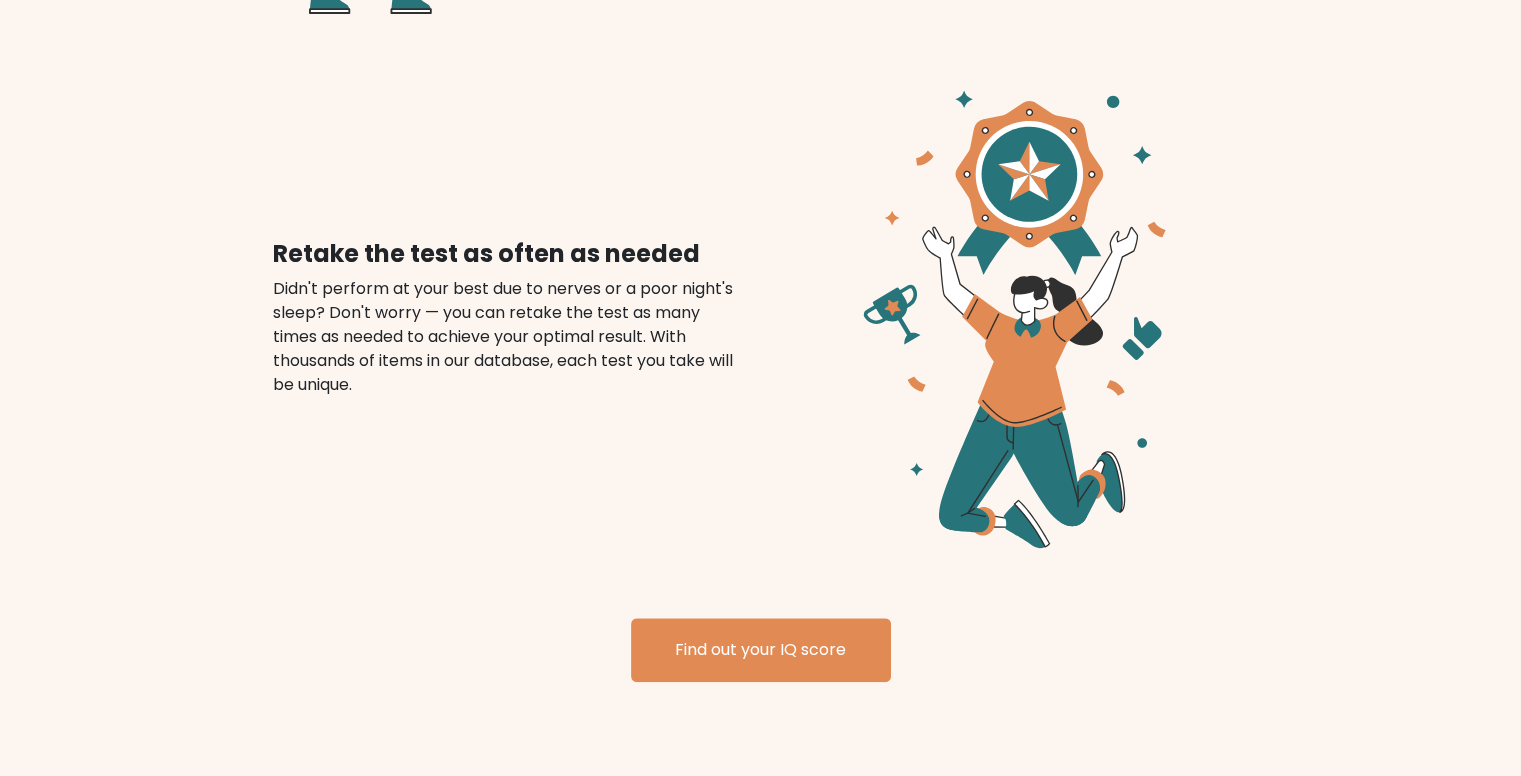 scroll, scrollTop: 2027, scrollLeft: 0, axis: vertical 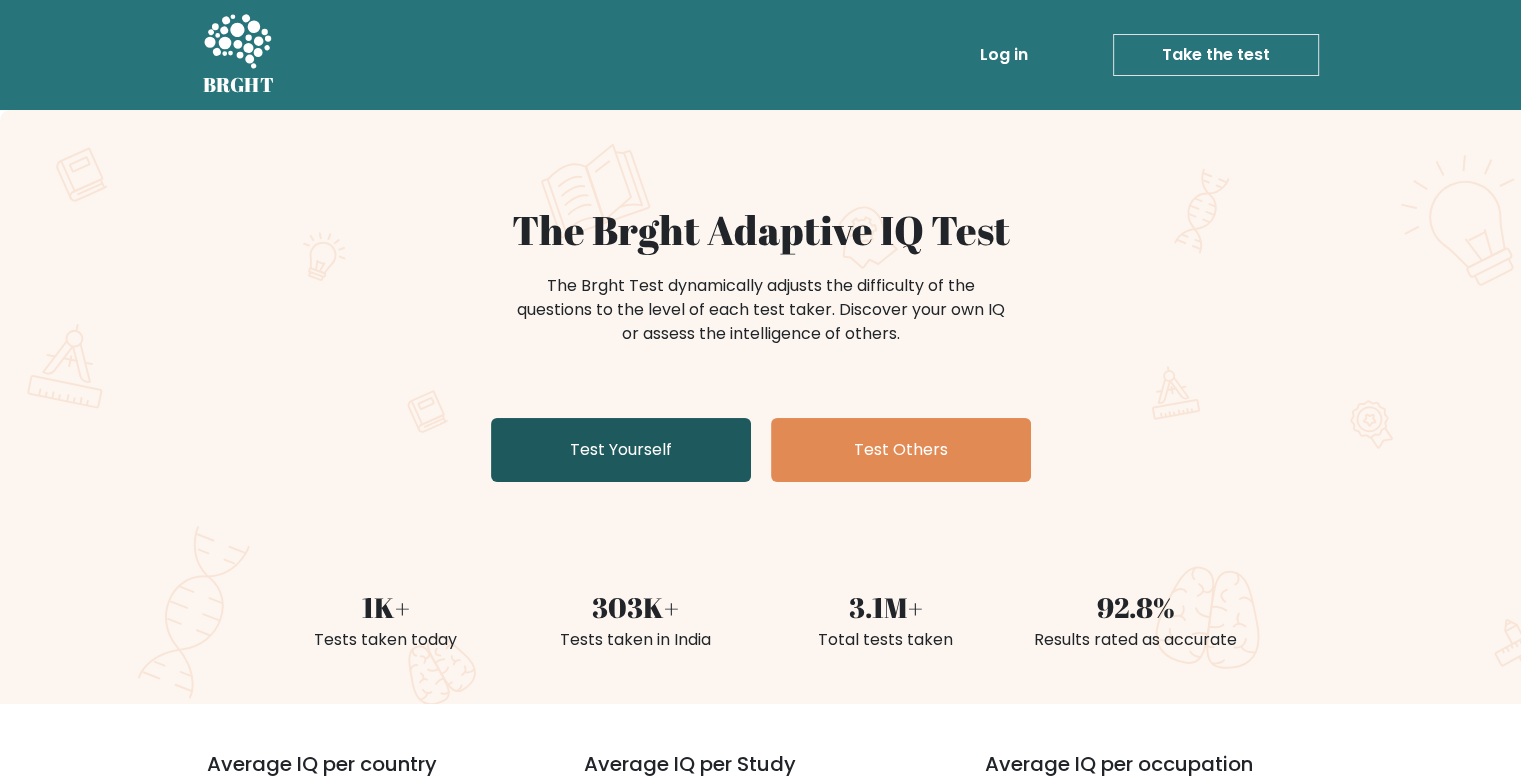 click on "Test Yourself" at bounding box center [621, 450] 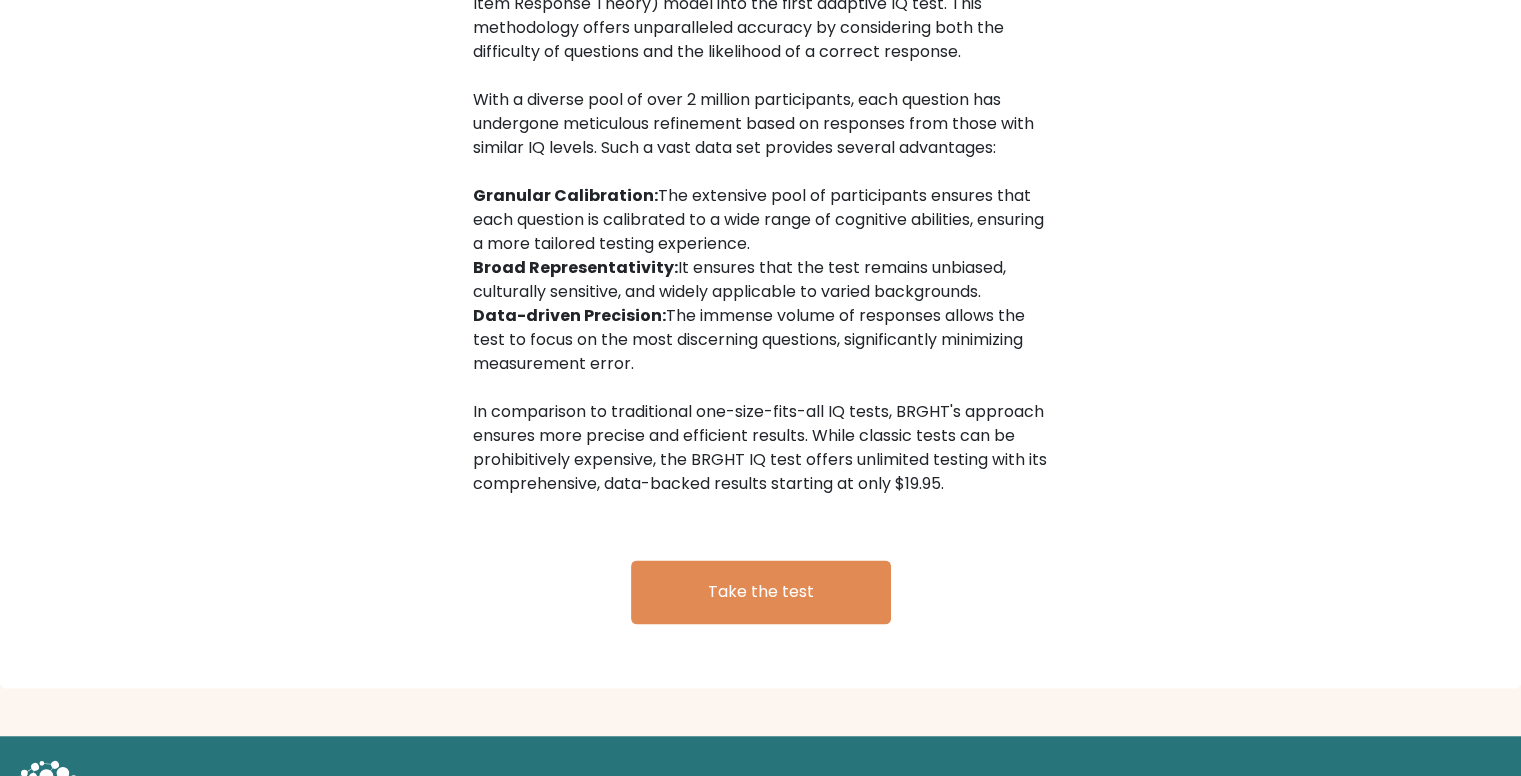 scroll, scrollTop: 3224, scrollLeft: 0, axis: vertical 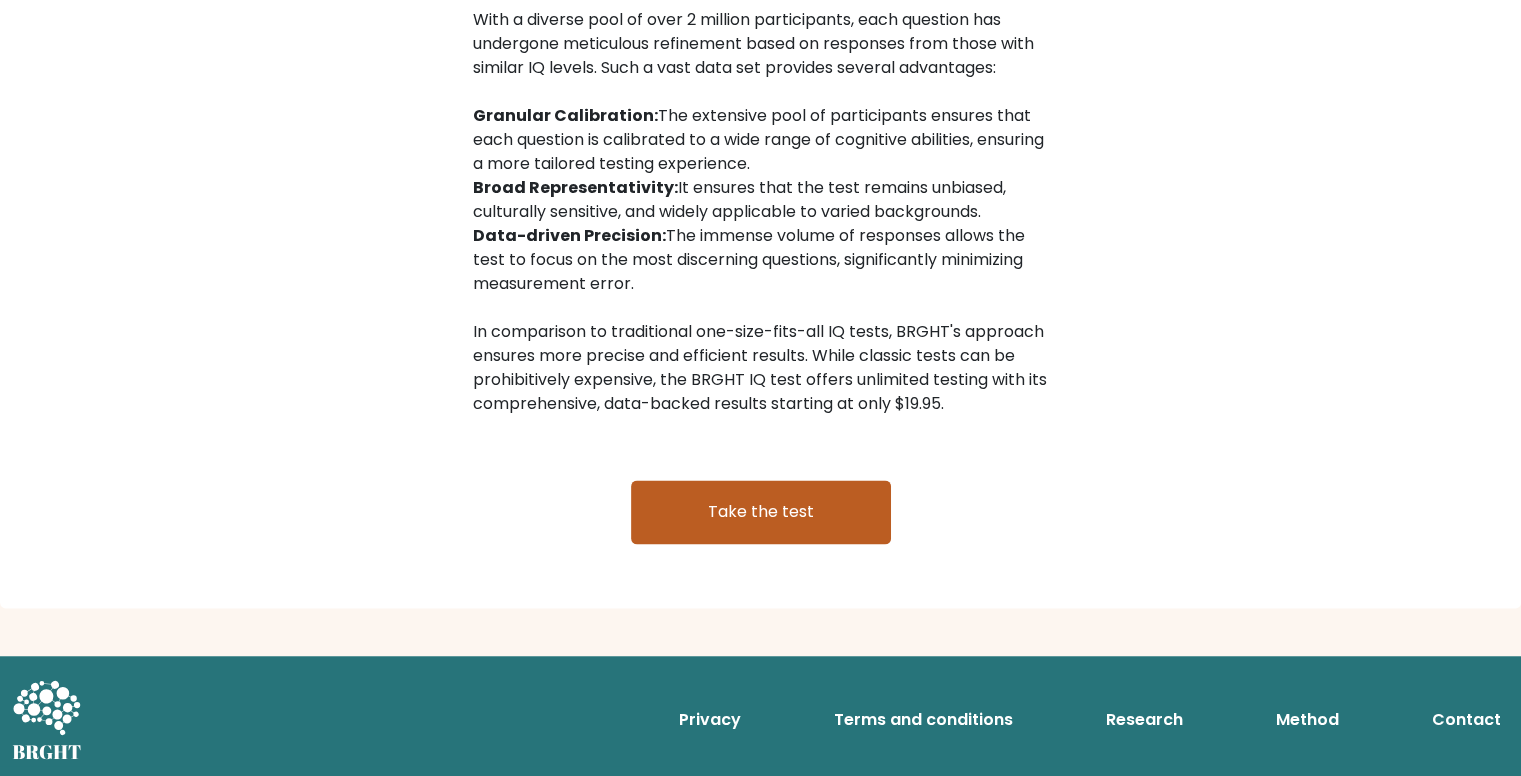 click on "Take the test" at bounding box center (761, 512) 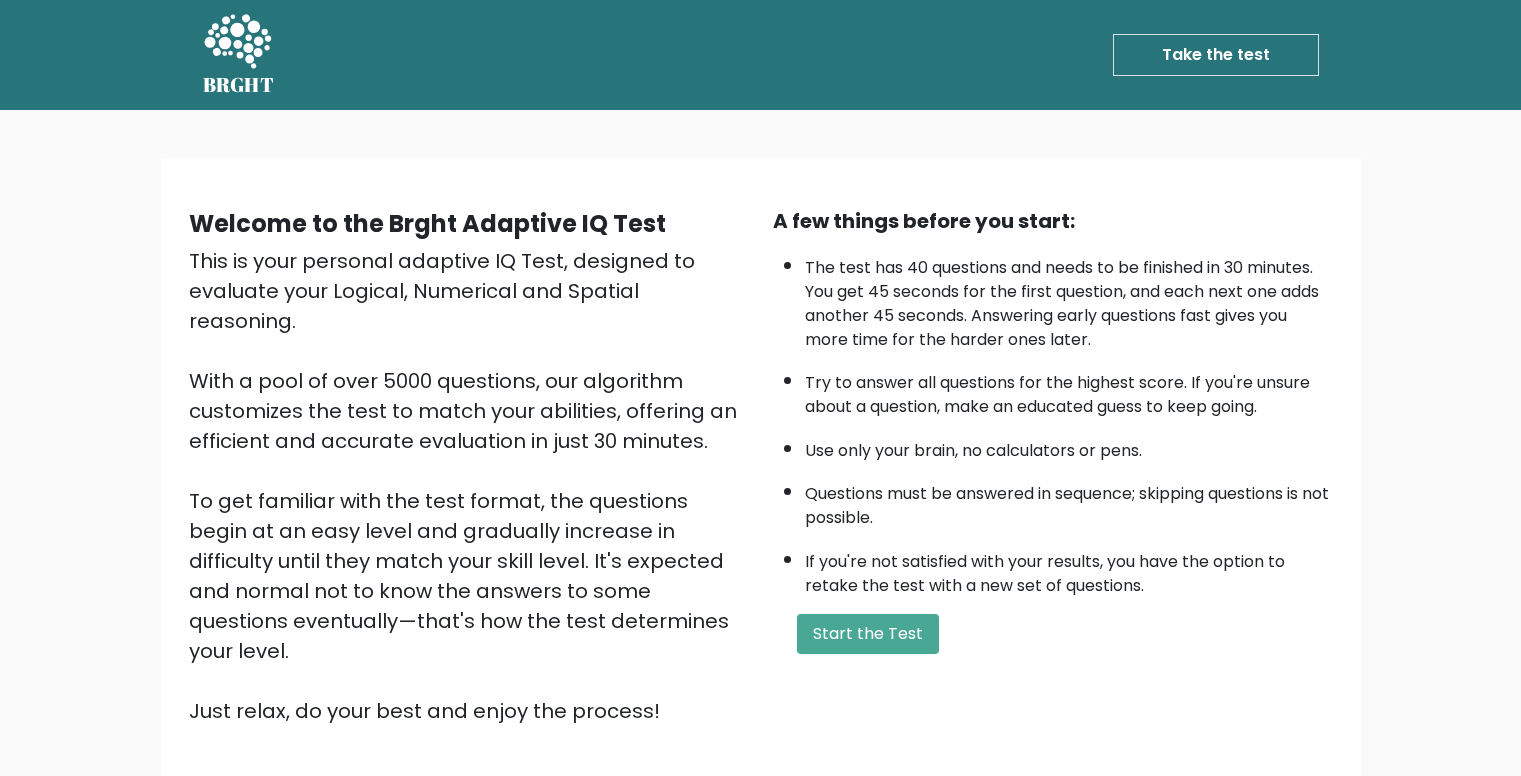 scroll, scrollTop: 0, scrollLeft: 0, axis: both 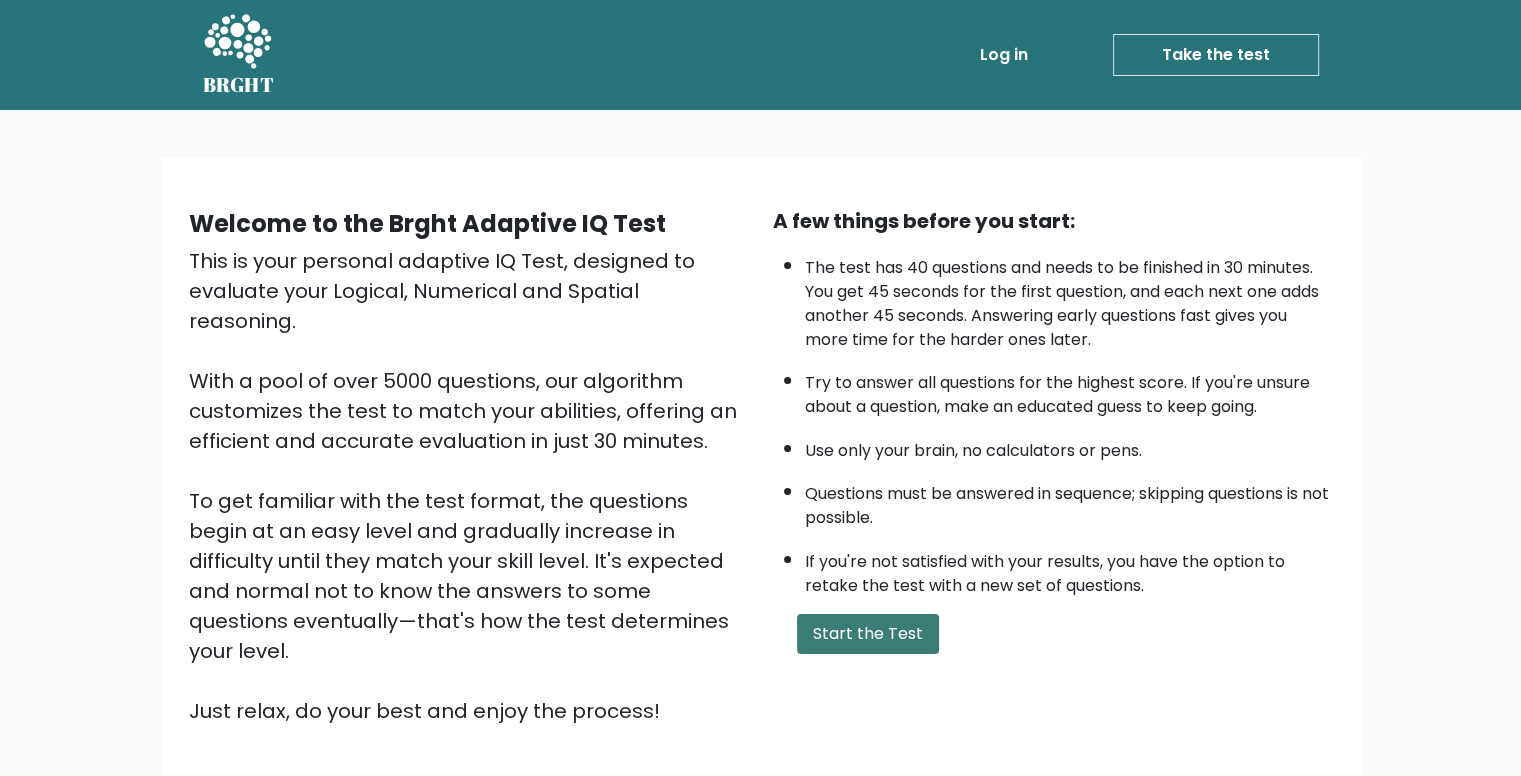 click on "Start the Test" at bounding box center (868, 634) 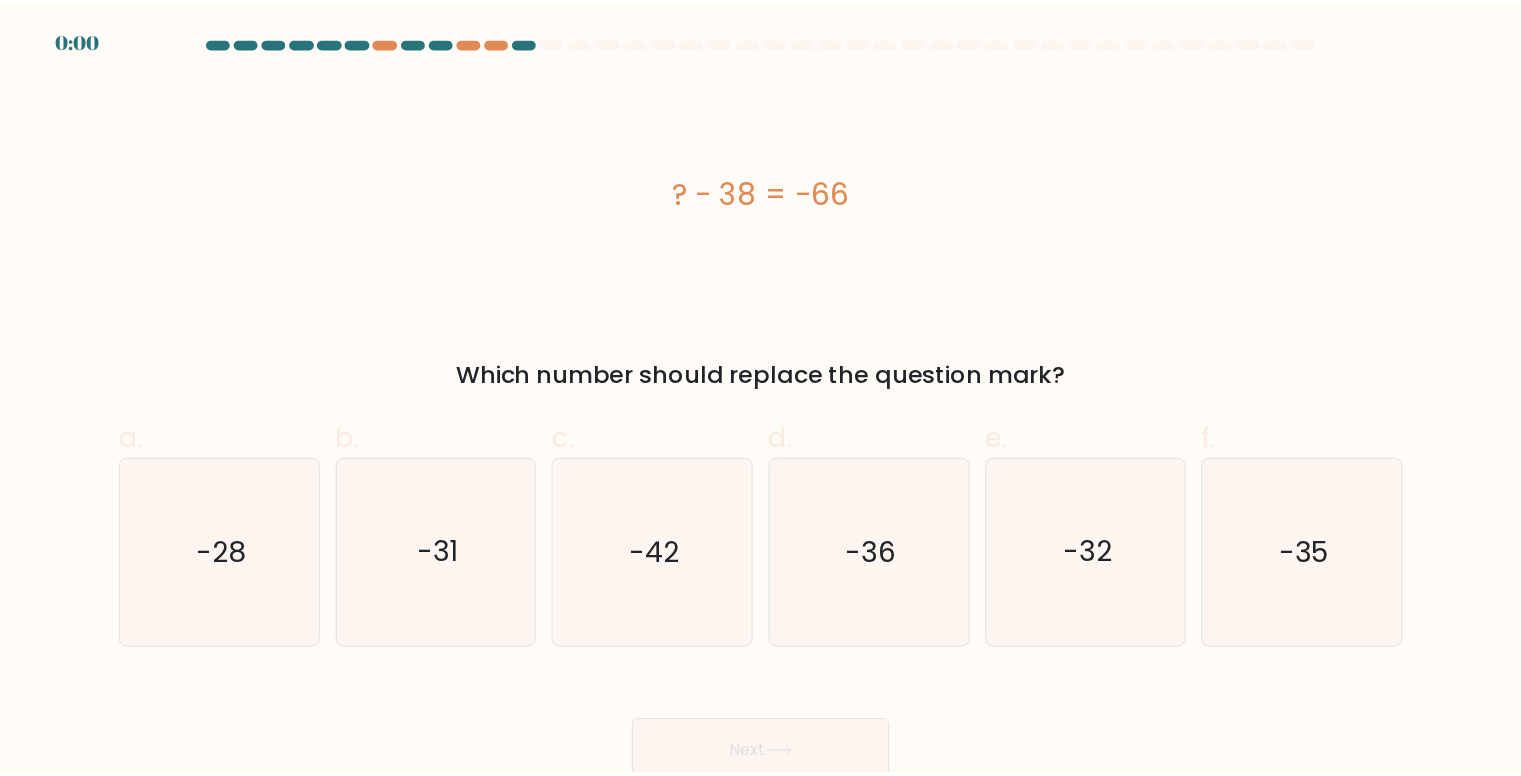 scroll, scrollTop: 0, scrollLeft: 0, axis: both 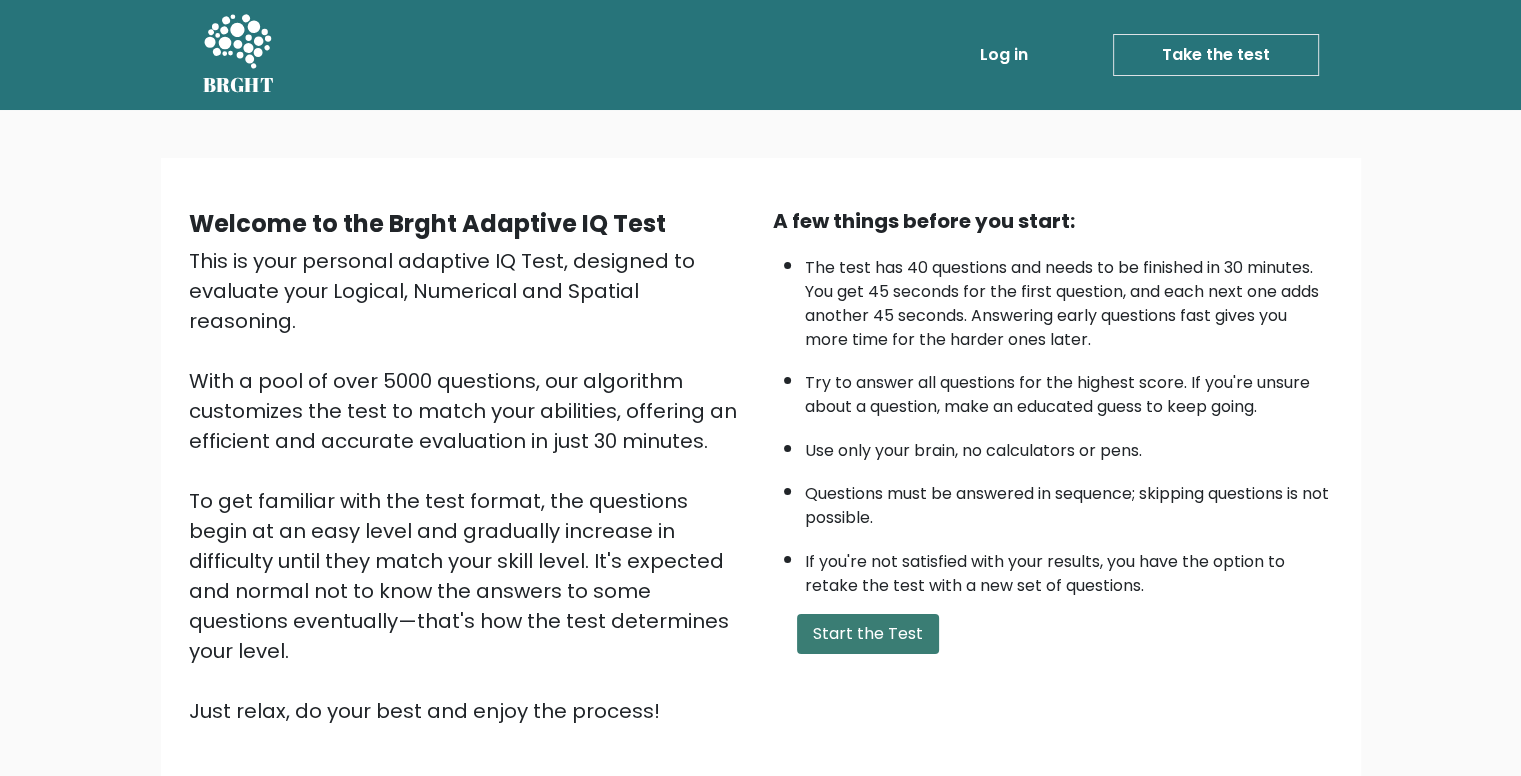 click on "Start the Test" at bounding box center (868, 634) 